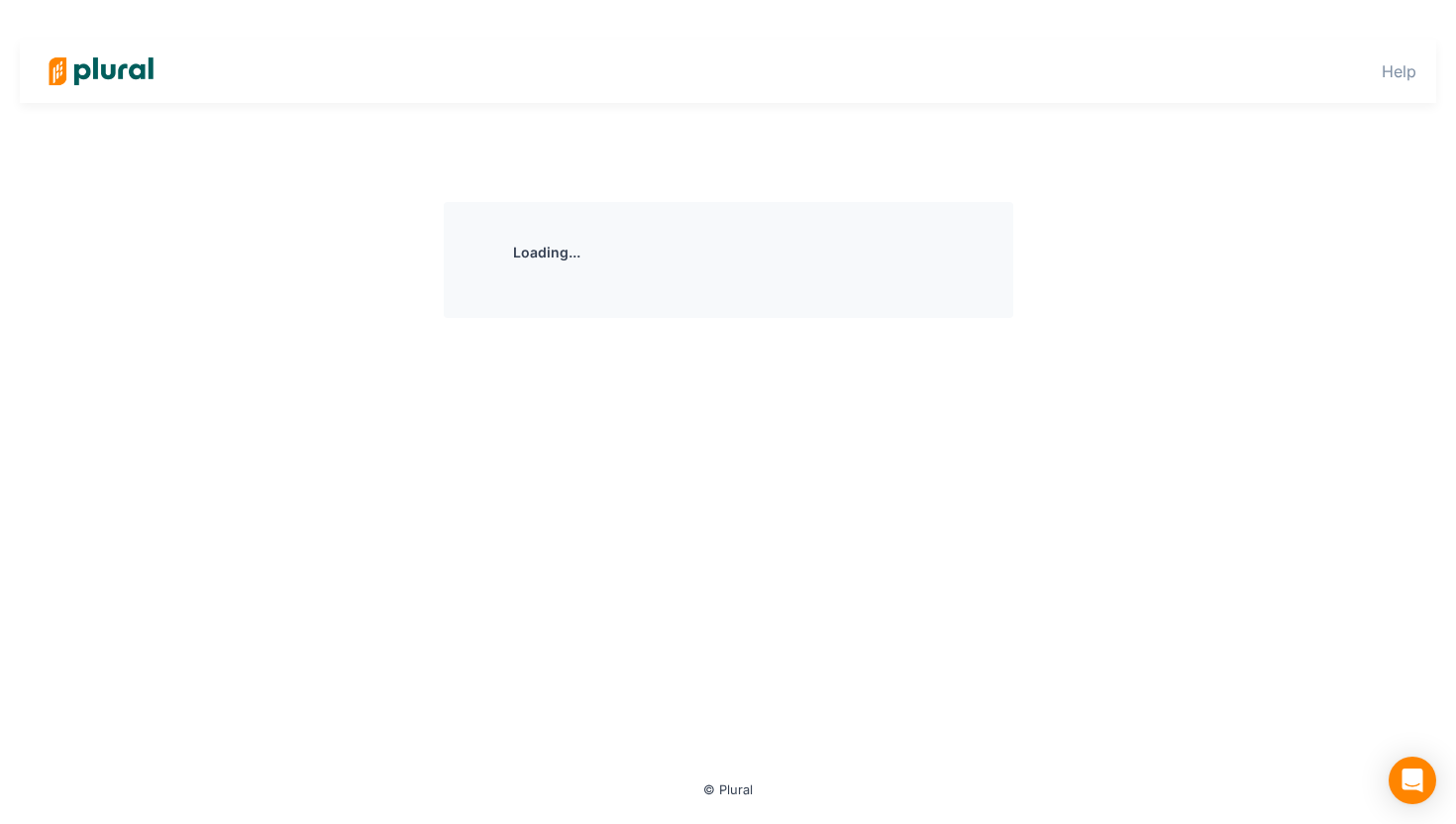 scroll, scrollTop: 0, scrollLeft: 0, axis: both 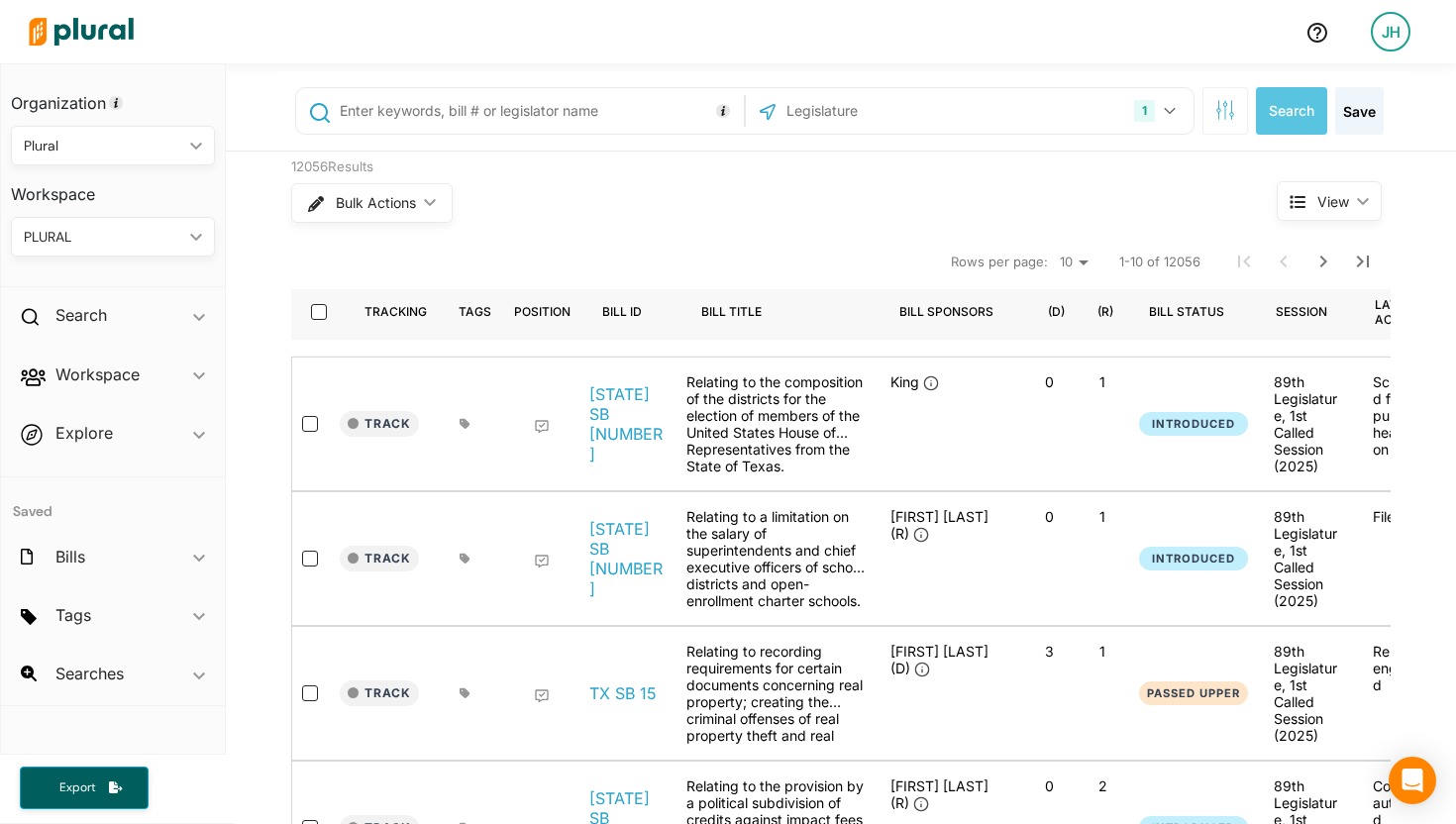 click on "JH" at bounding box center (1391, 32) 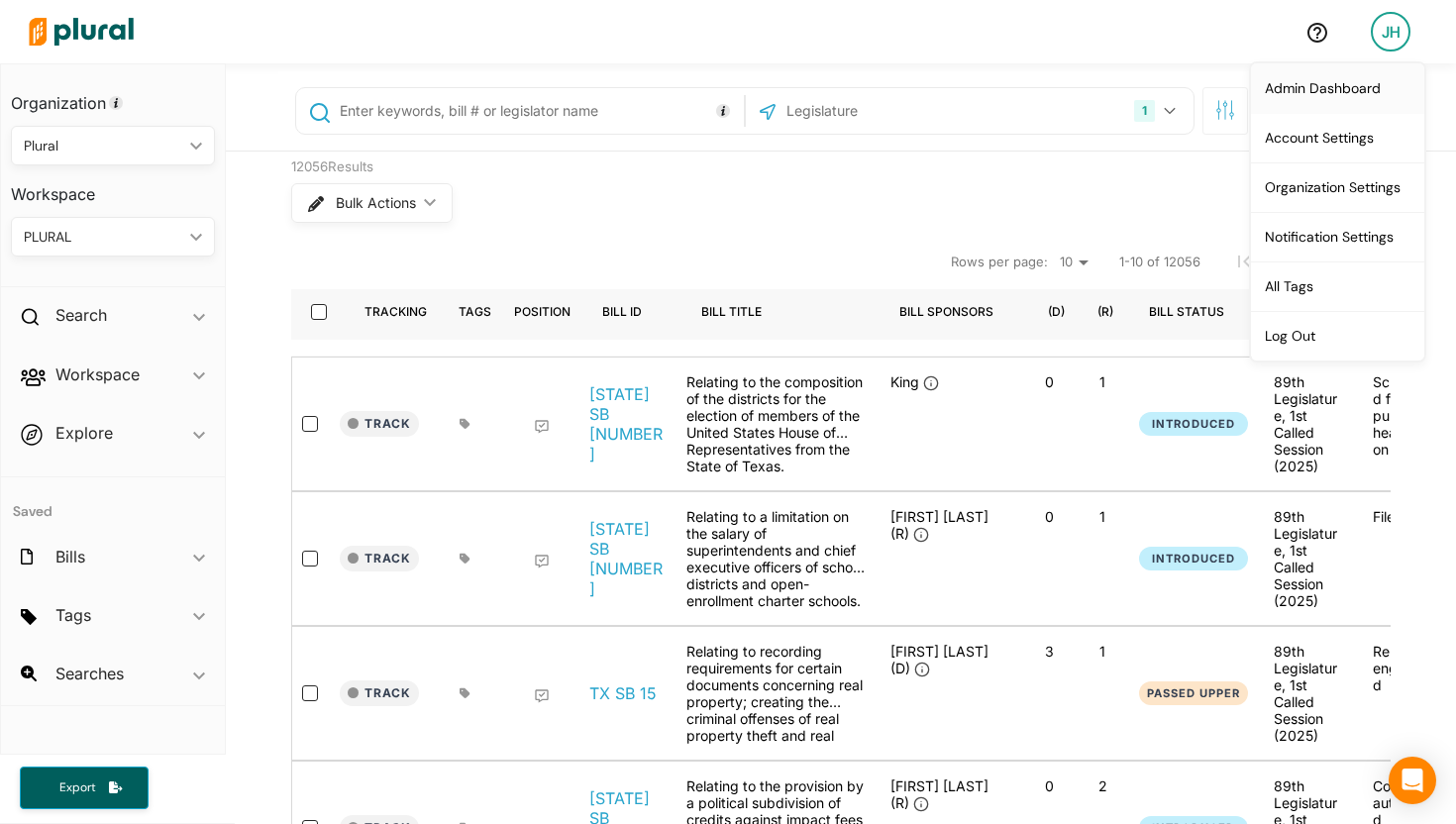 click on "Admin Dashboard" at bounding box center [1337, 88] 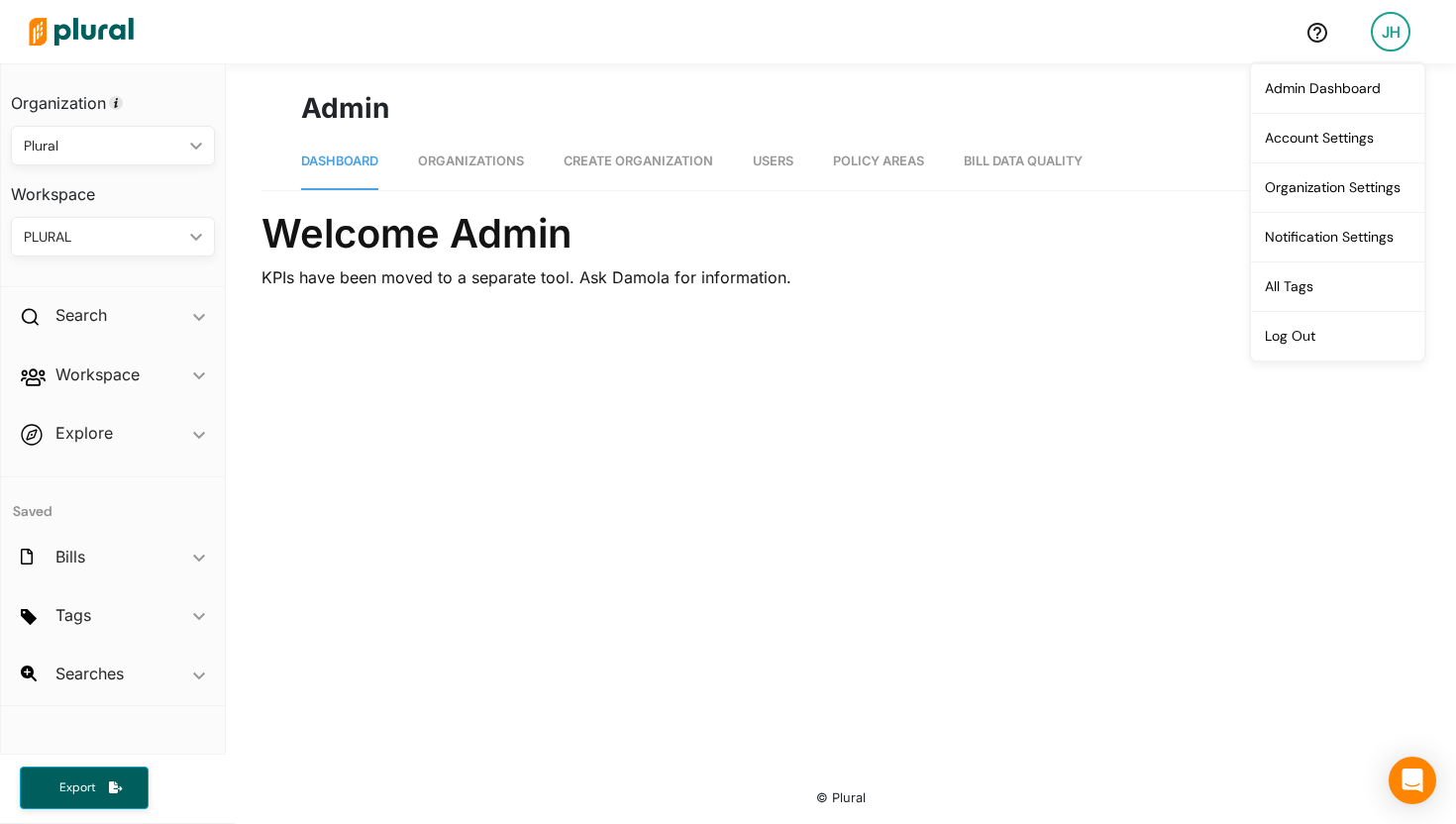 click on "Organizations" at bounding box center [470, 160] 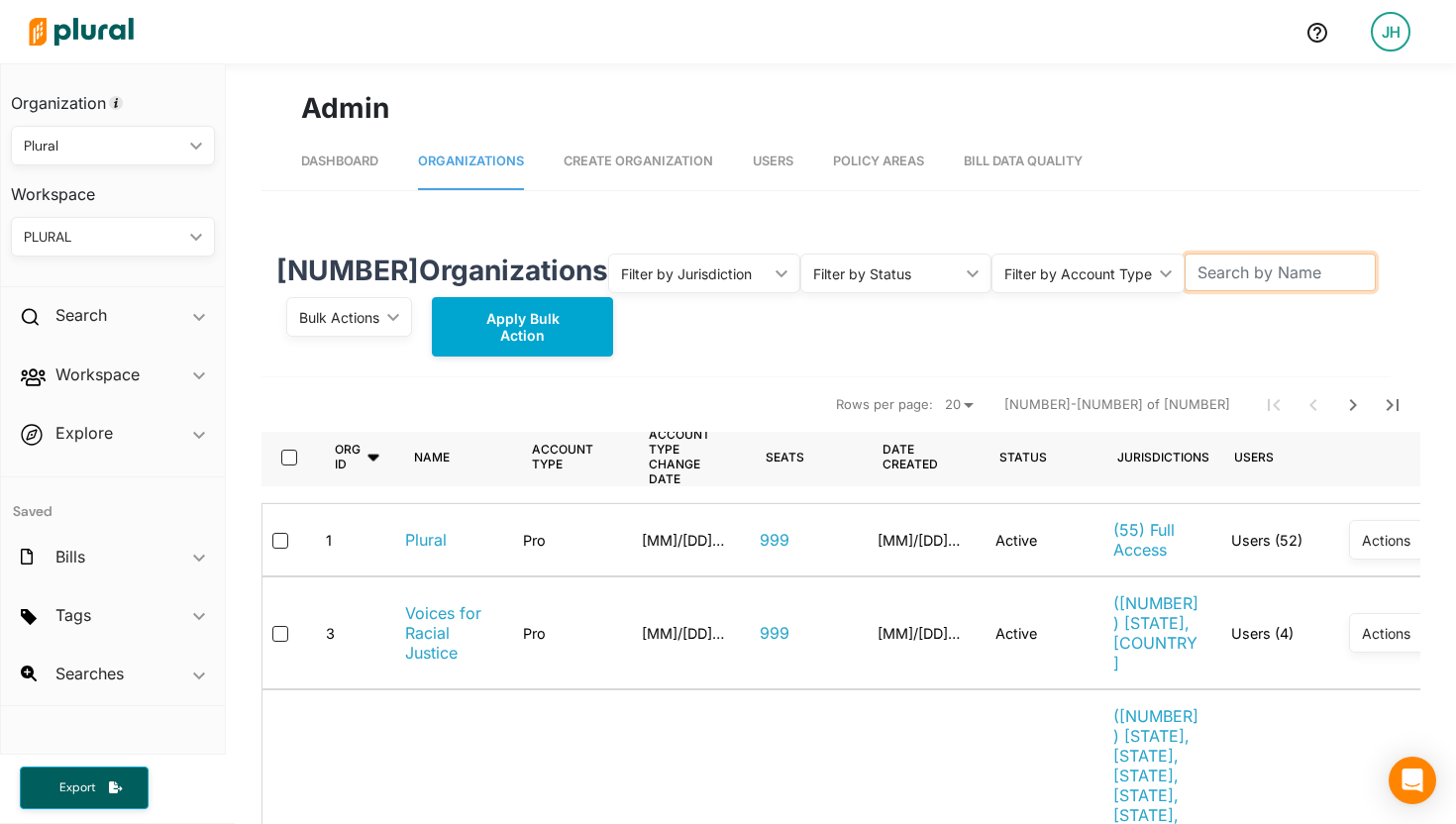click at bounding box center [1280, 272] 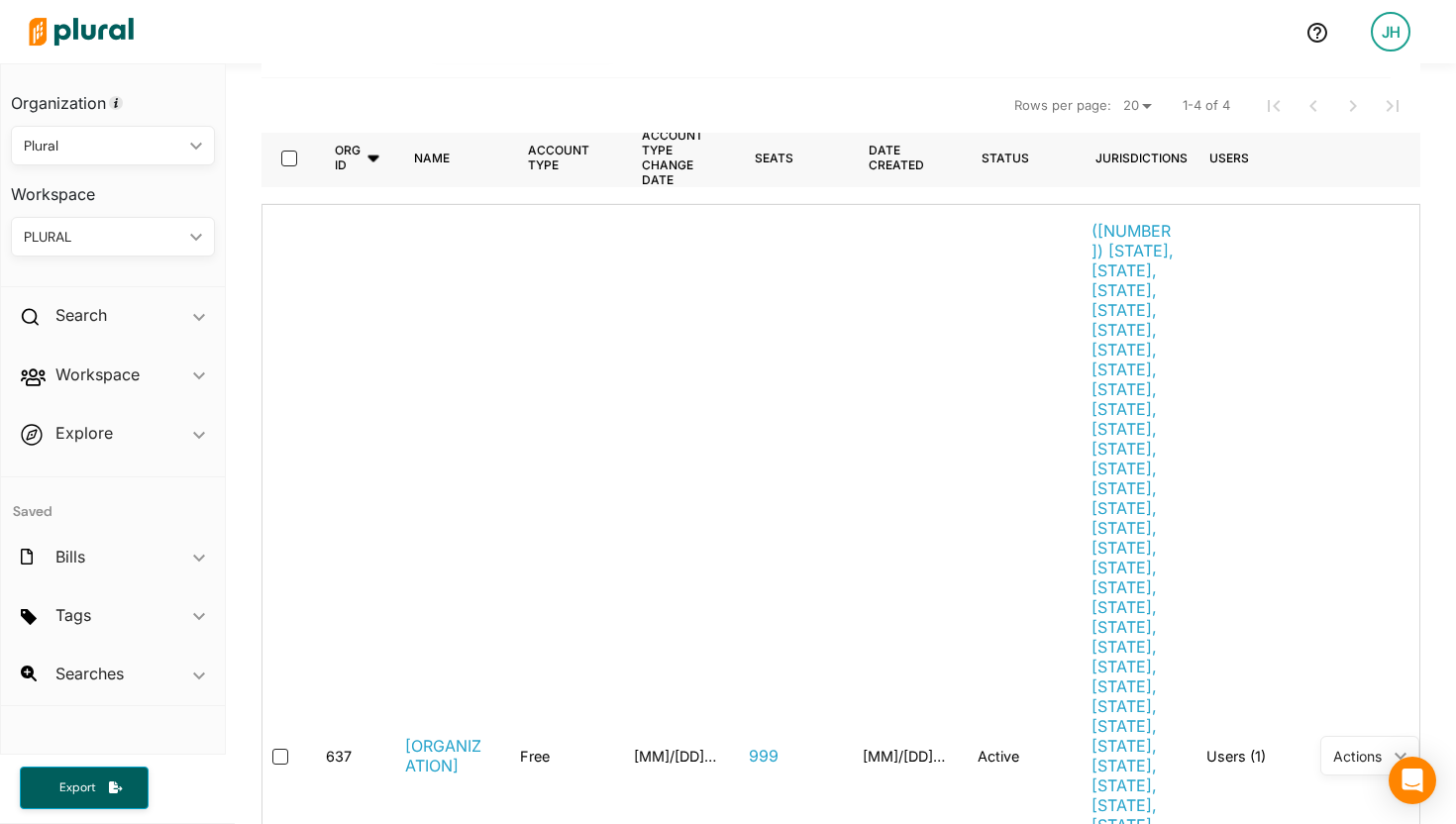 scroll, scrollTop: 0, scrollLeft: 0, axis: both 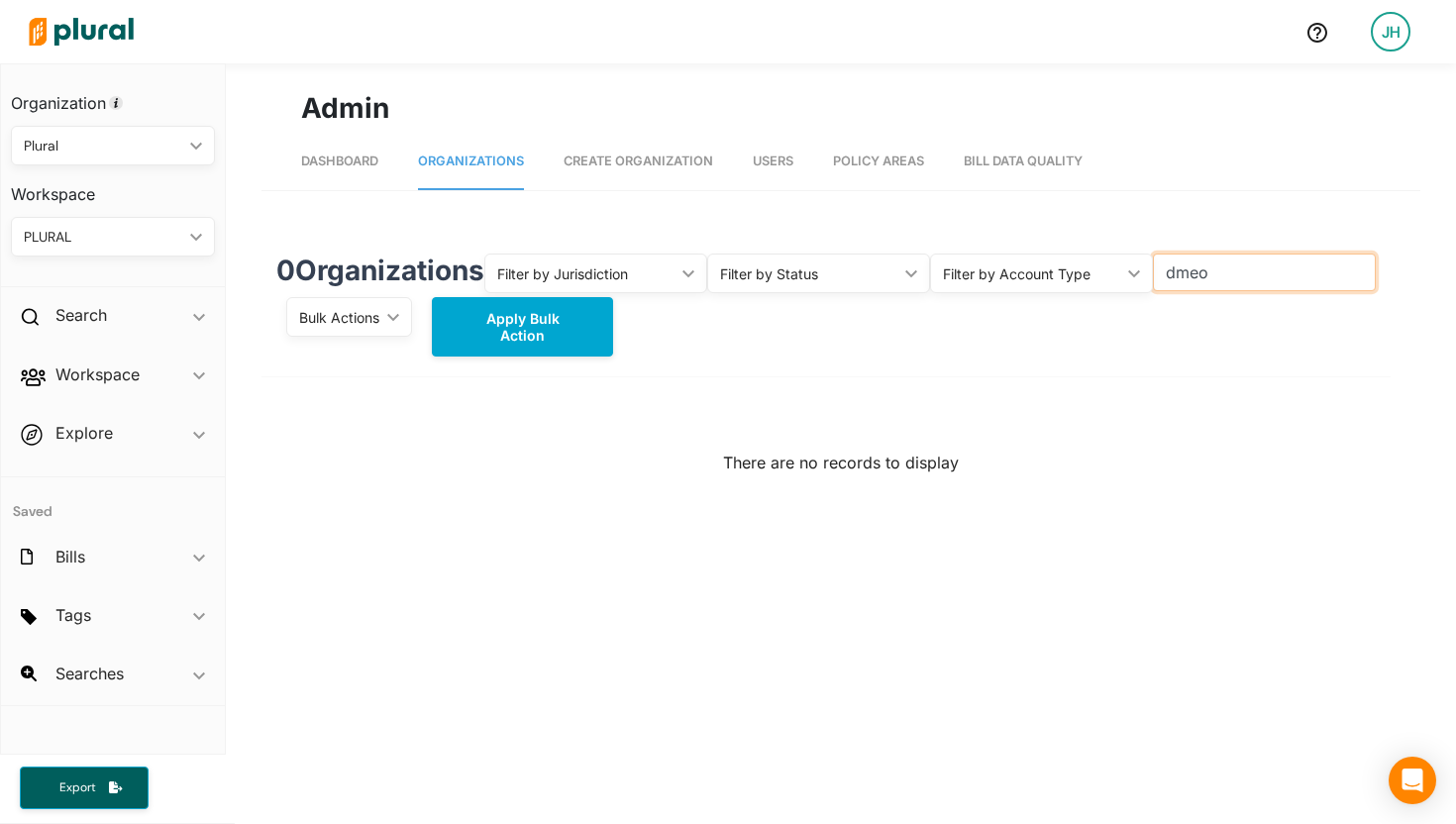 type on "e" 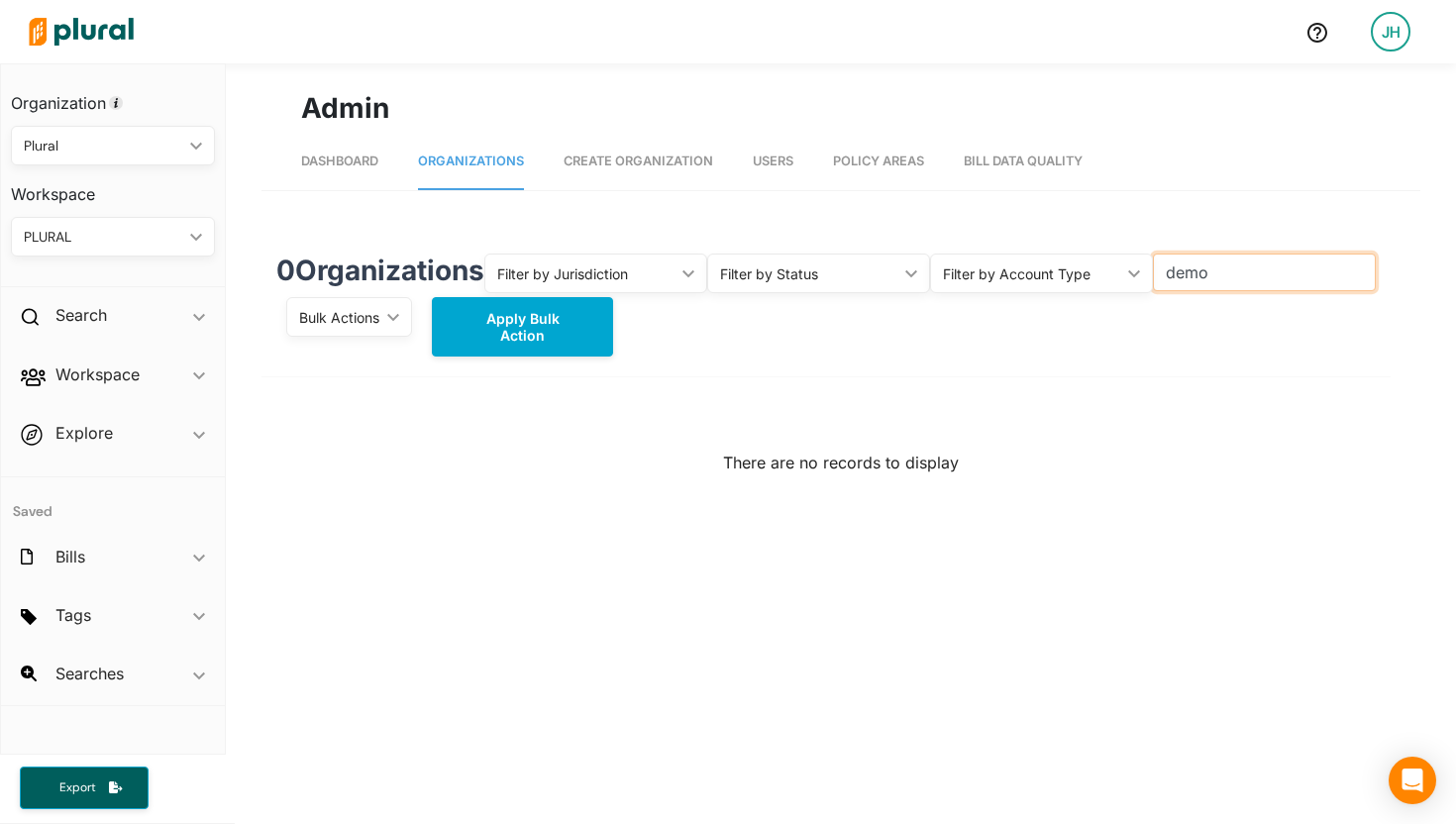 type on "demo" 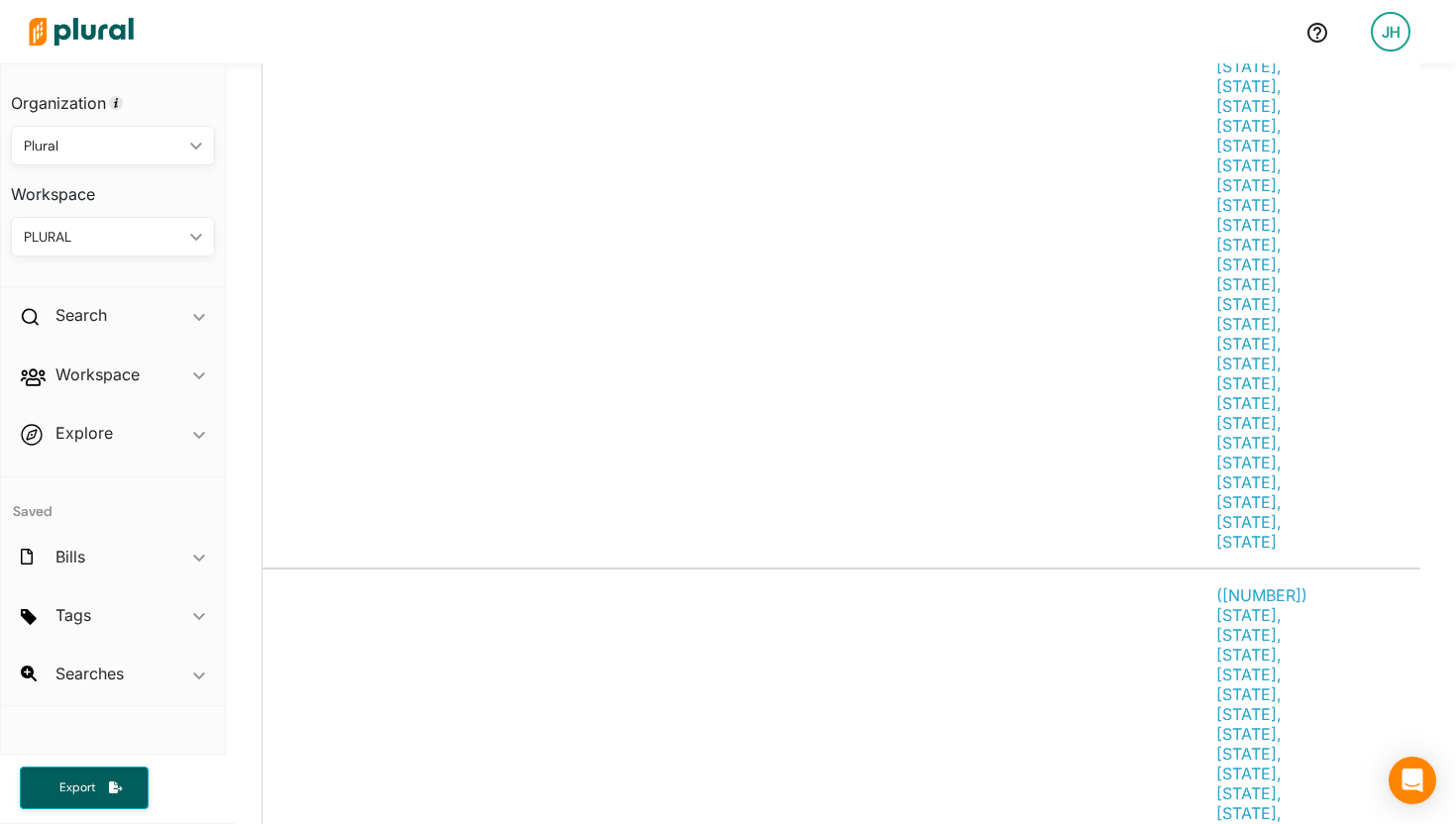 scroll, scrollTop: 3487, scrollLeft: 0, axis: vertical 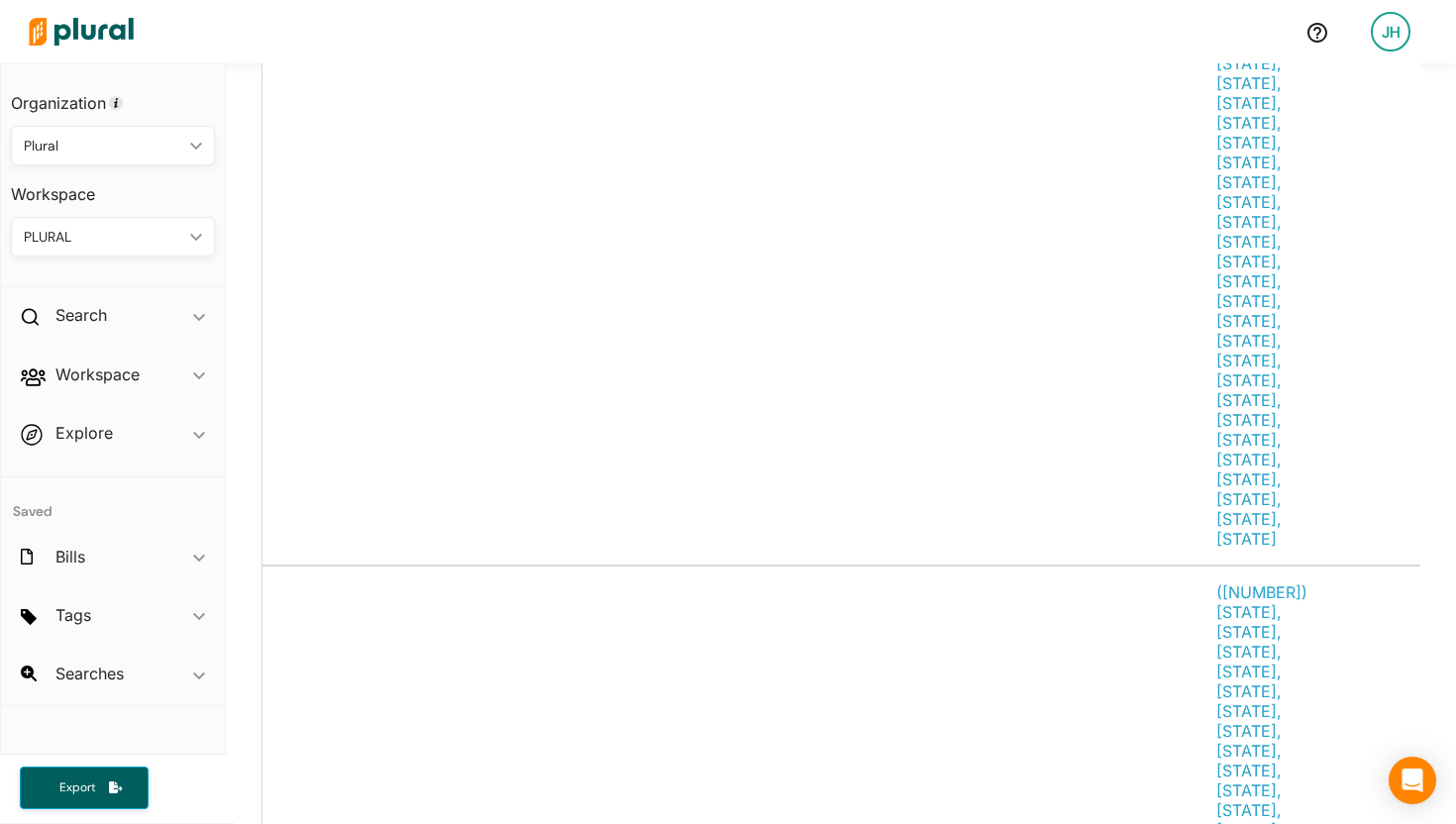 click on "DEMO ACCOUNT" at bounding box center [457, 3324] 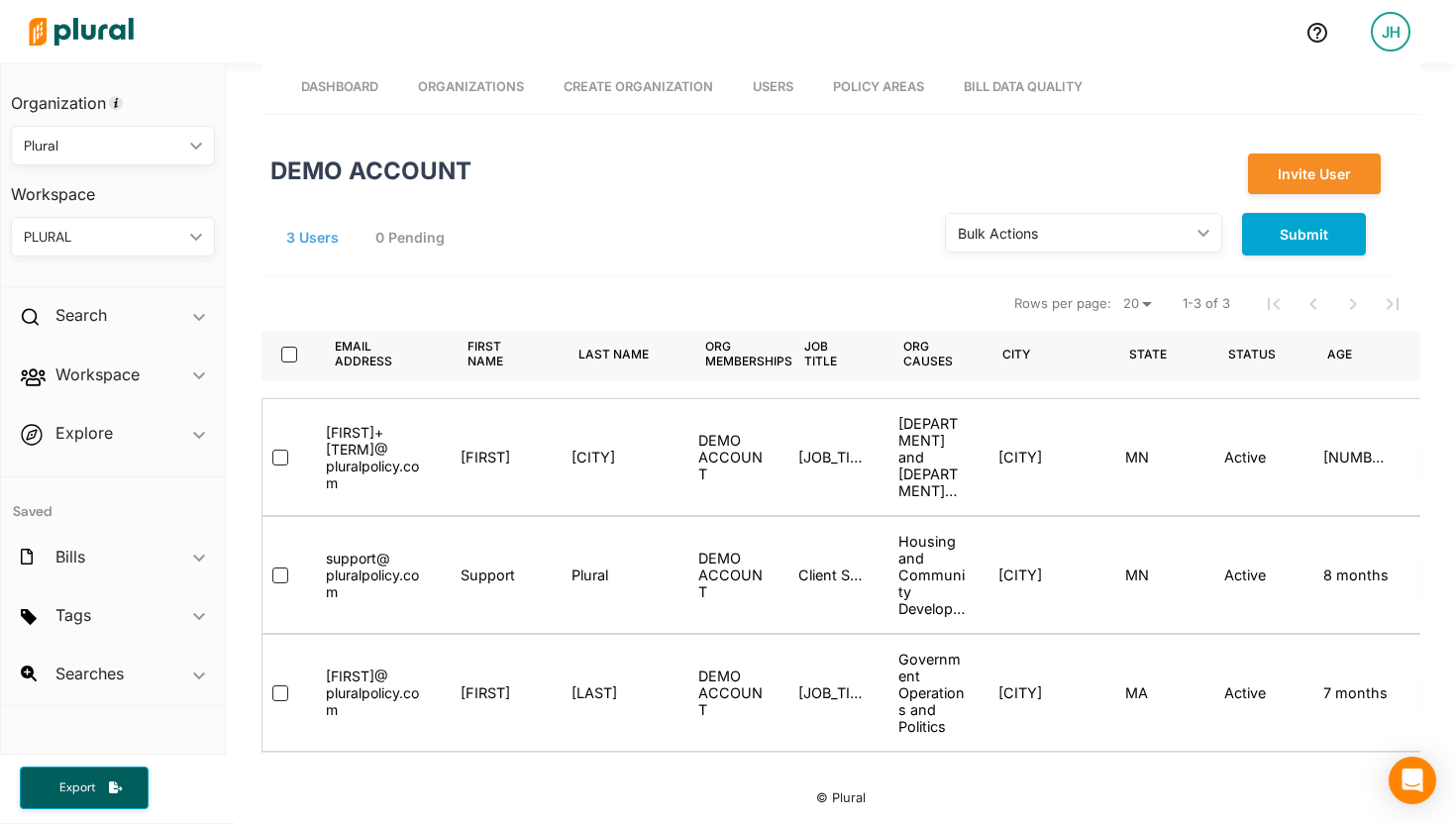 scroll, scrollTop: 80, scrollLeft: 0, axis: vertical 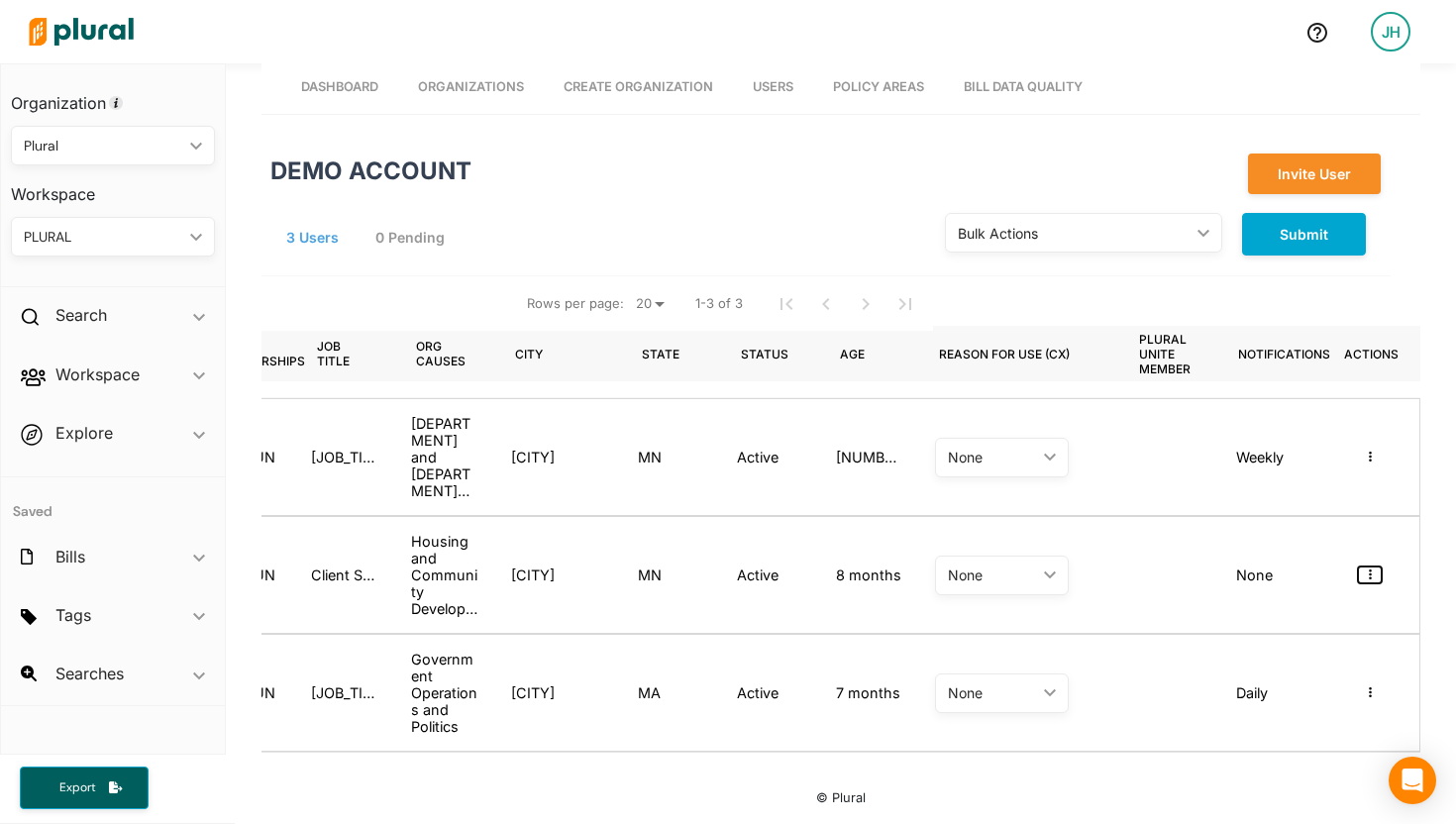 click at bounding box center (1370, 574) 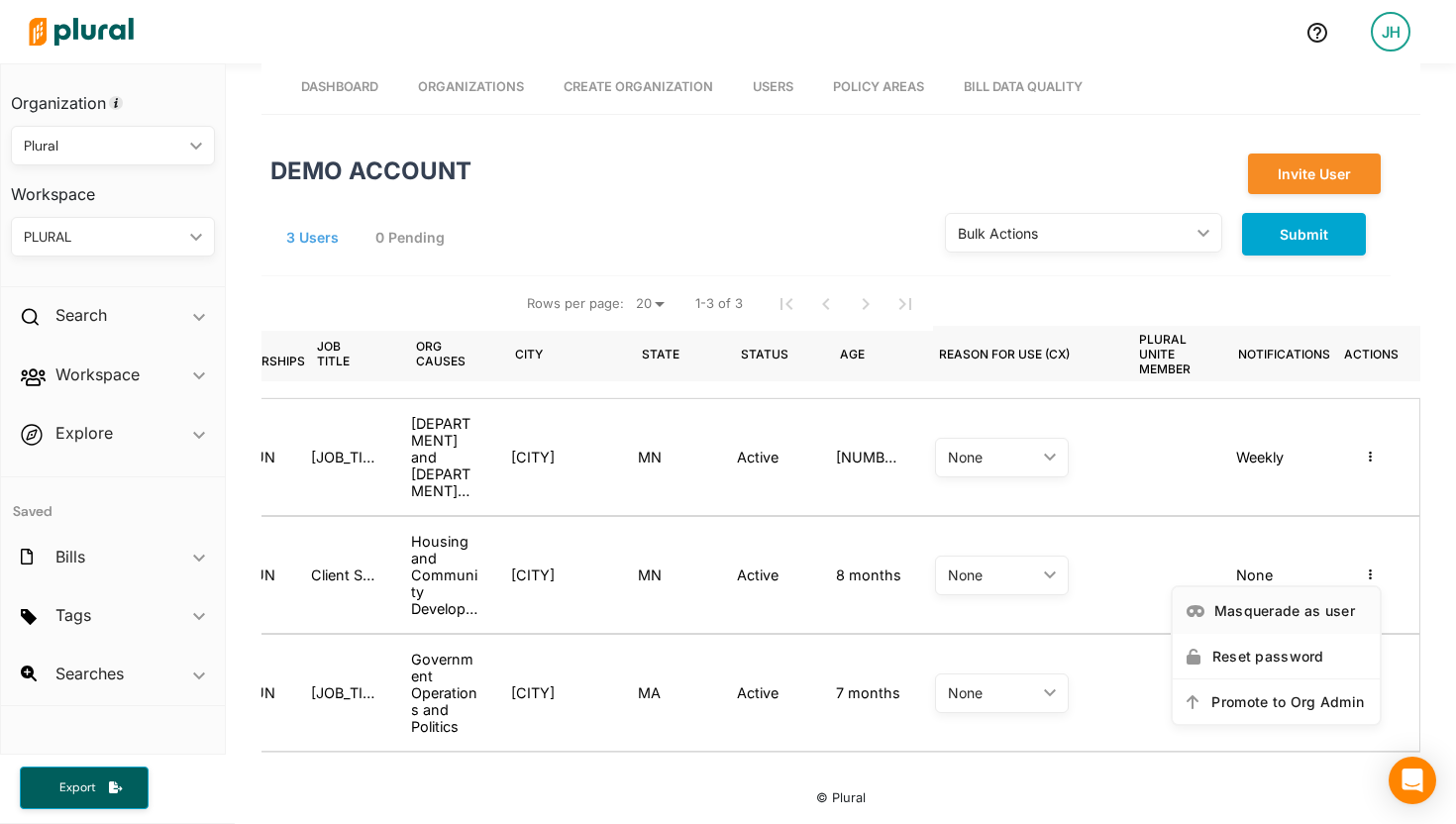 click on "Masquerade as user" at bounding box center [1291, 610] 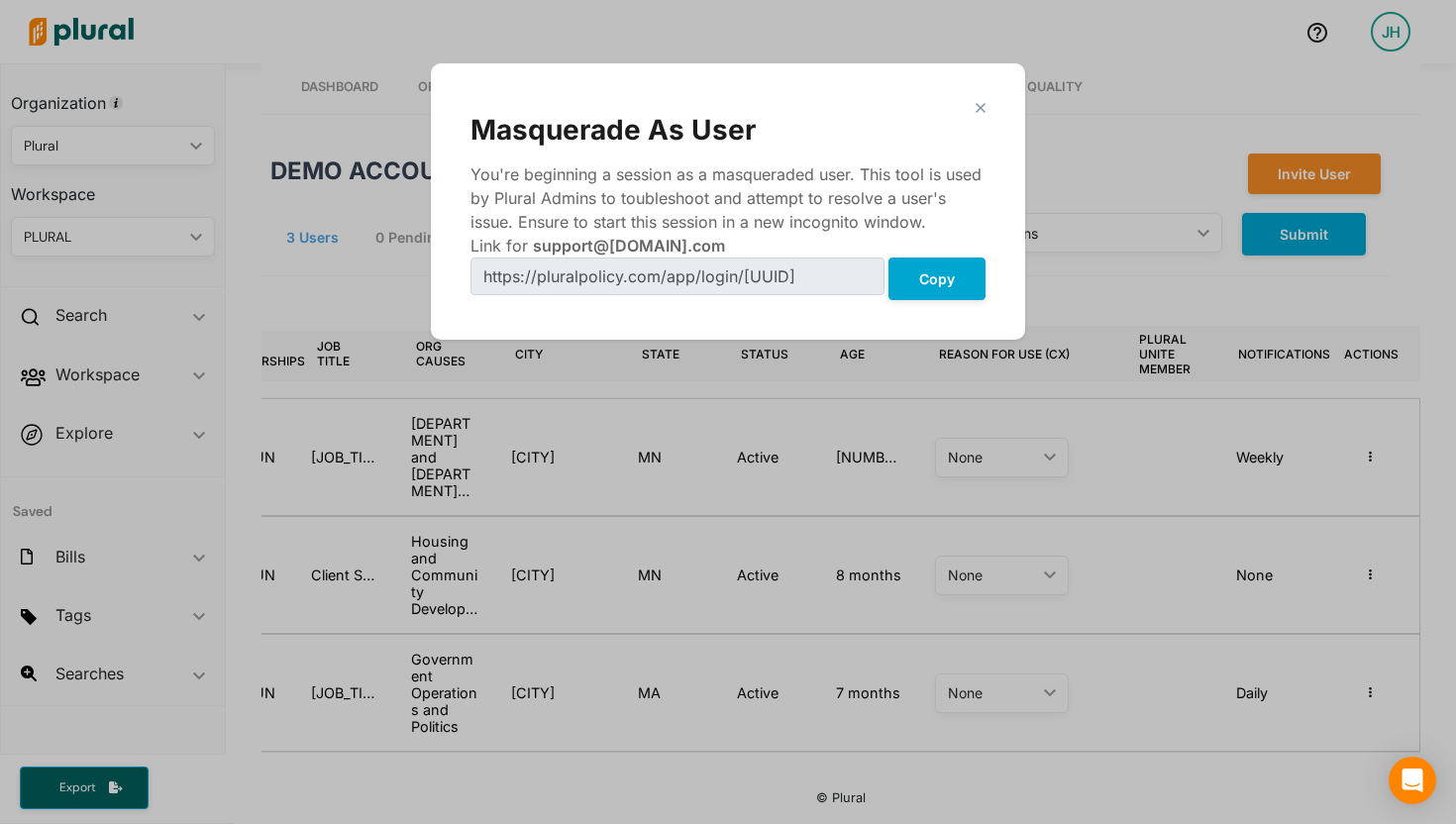 click on "close Masquerade As User You're beginning a session as a masqueraded user. This tool is used by Plural Admins to
toubleshoot and attempt to resolve a user's issue. Ensure to start this session in a
new incognito window. Link for   support@[DOMAIN].com Copy" at bounding box center [728, 201] 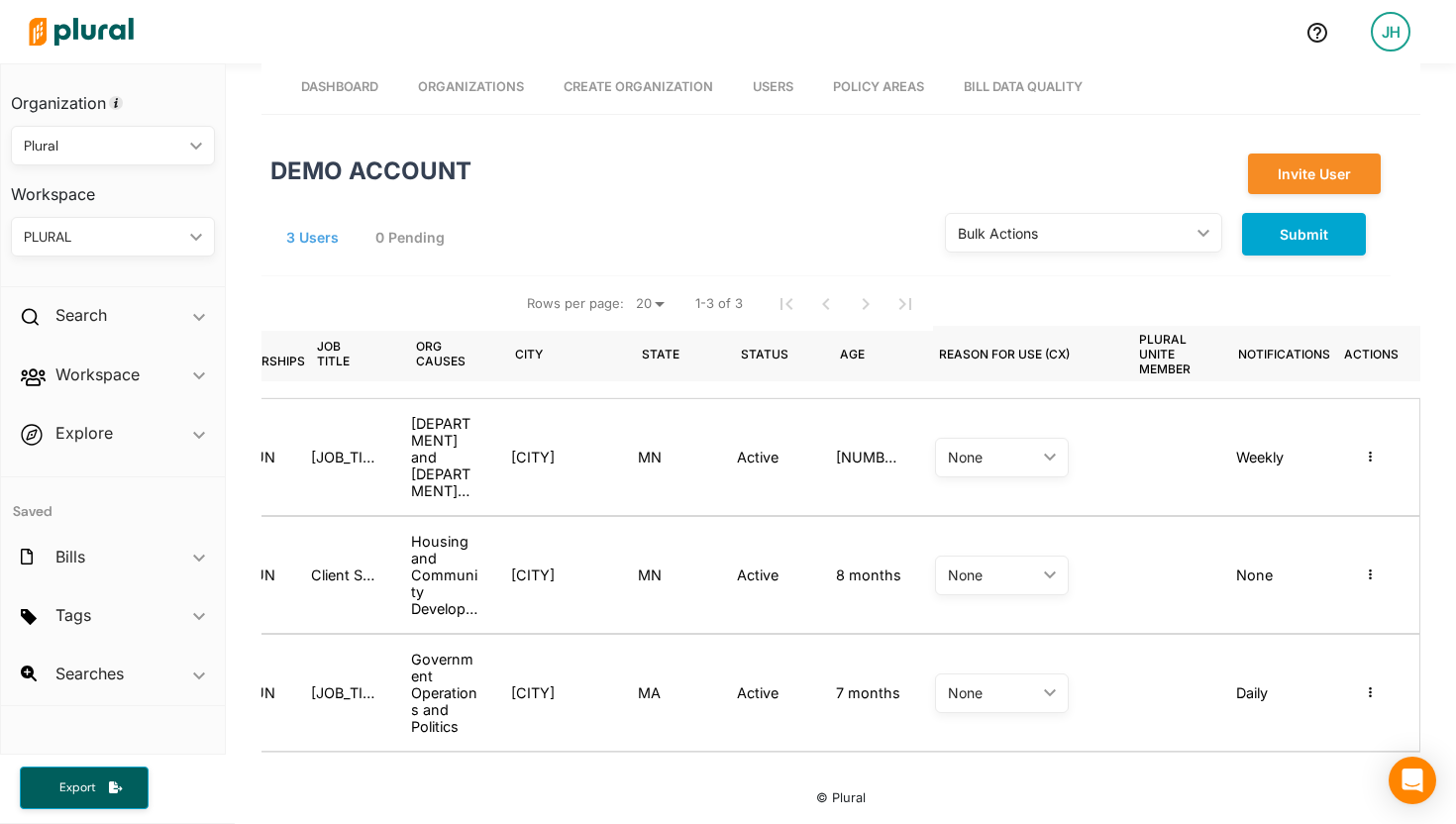 scroll, scrollTop: 0, scrollLeft: 541, axis: horizontal 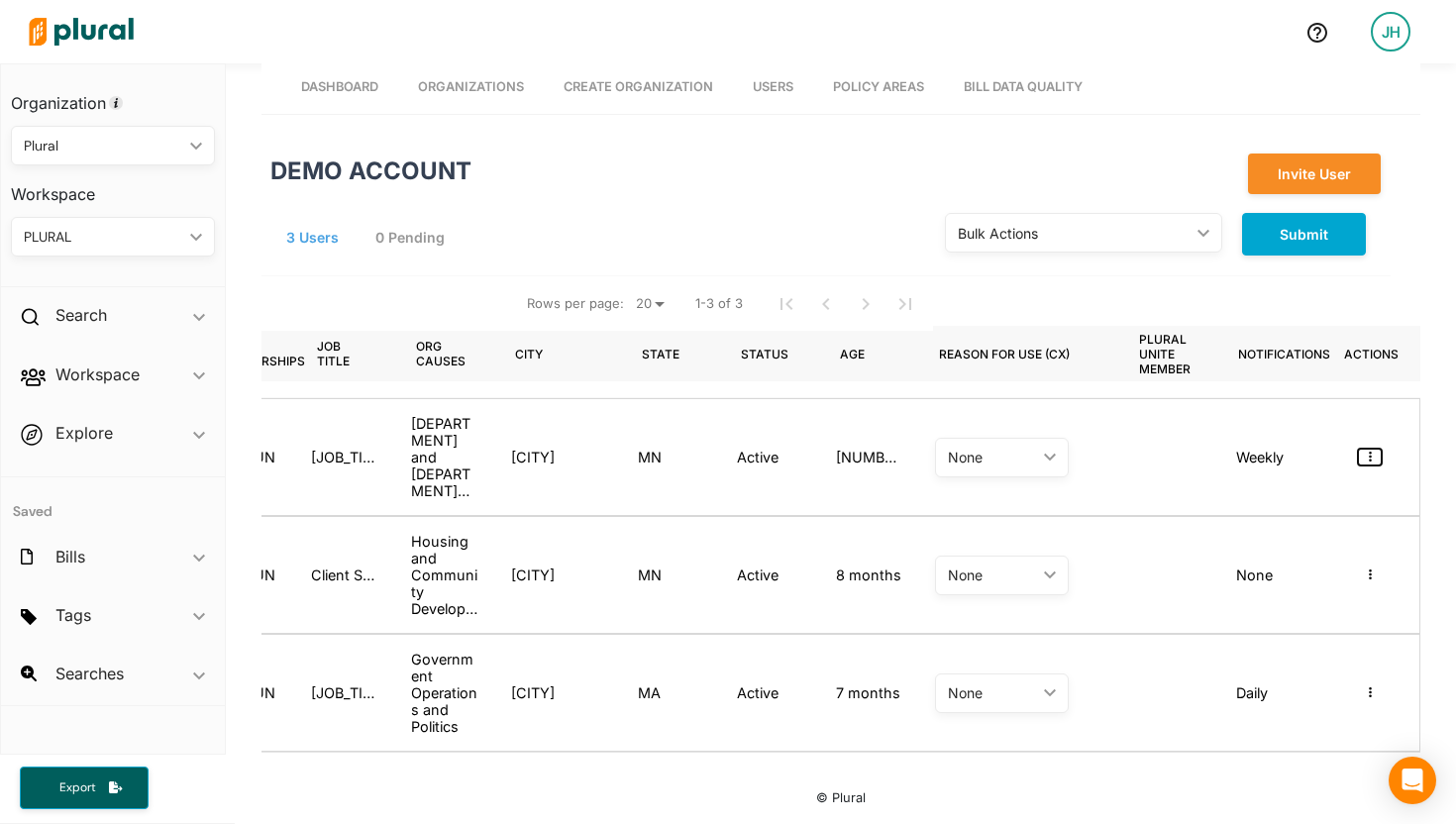 click at bounding box center [1370, 457] 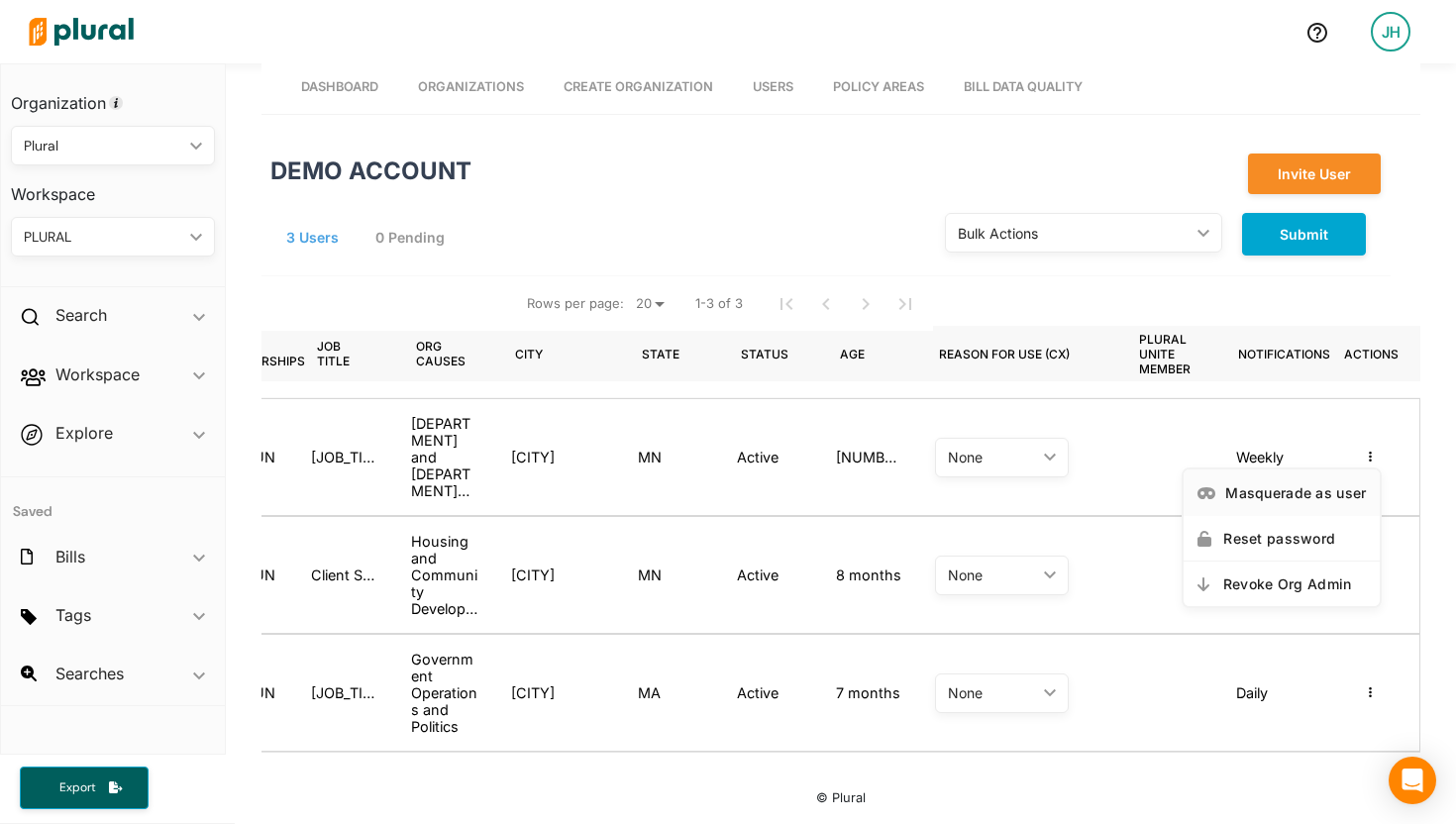 click on "Masquerade as user" at bounding box center (1282, 492) 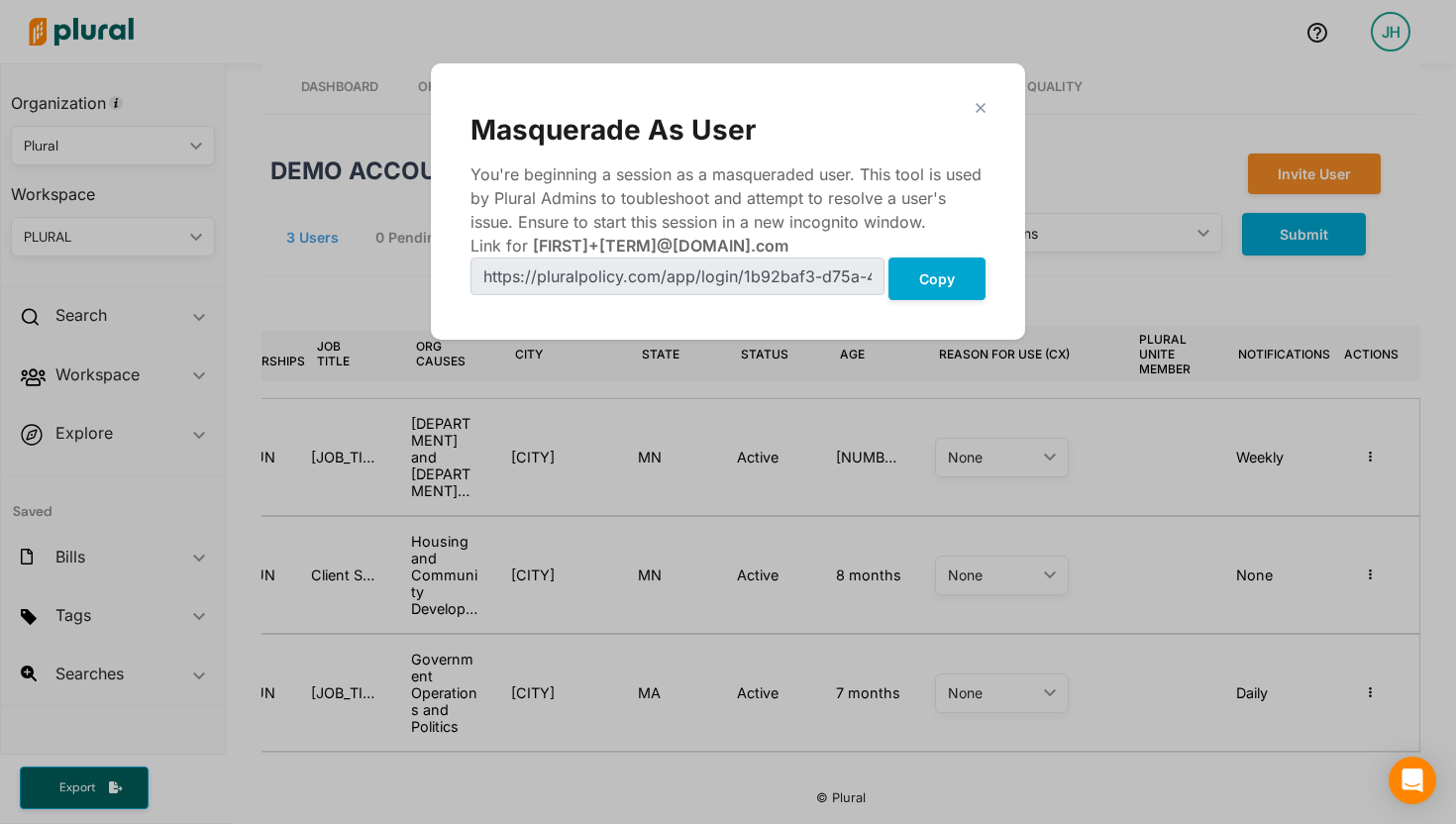 click 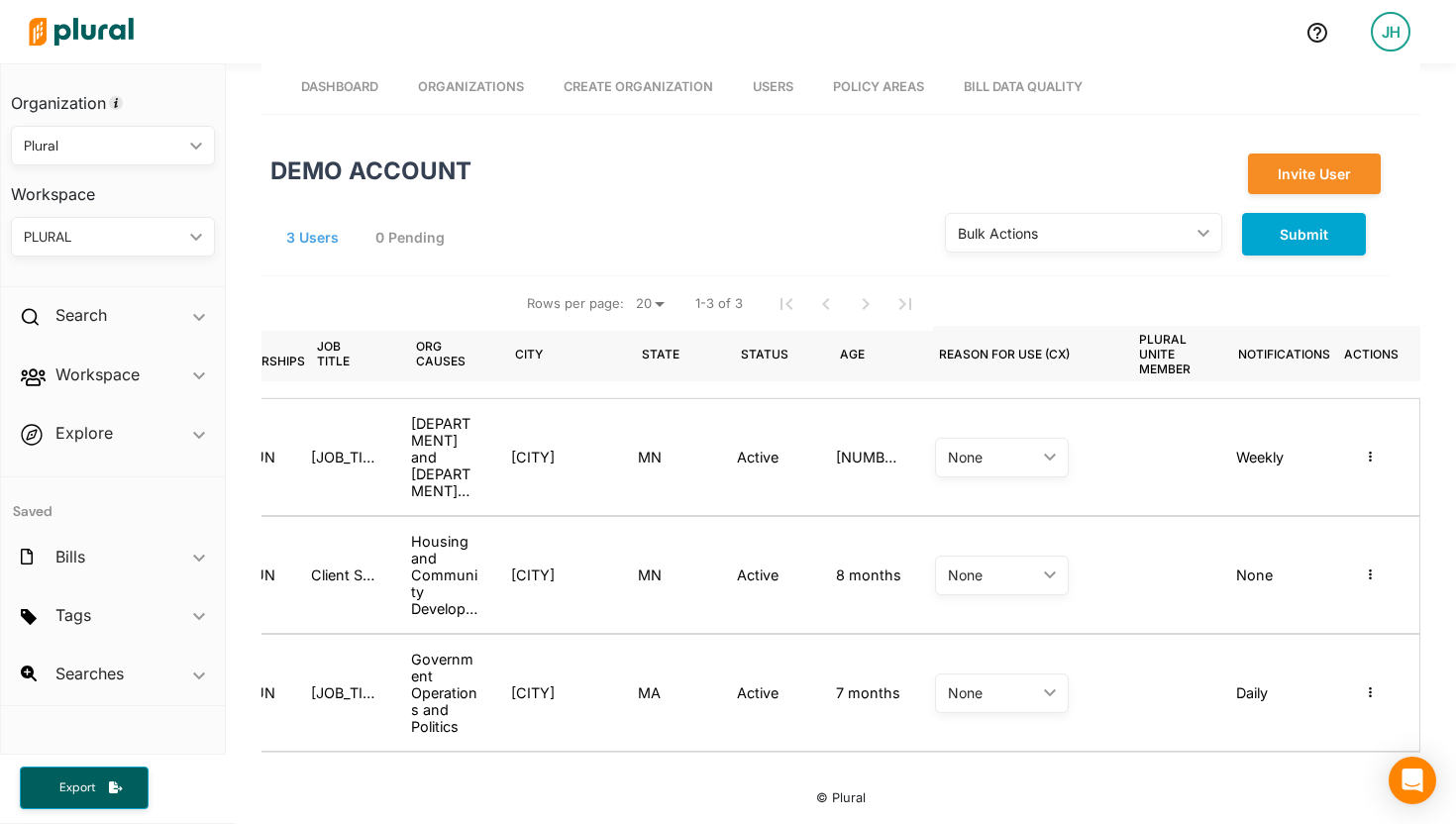 scroll, scrollTop: 79, scrollLeft: 0, axis: vertical 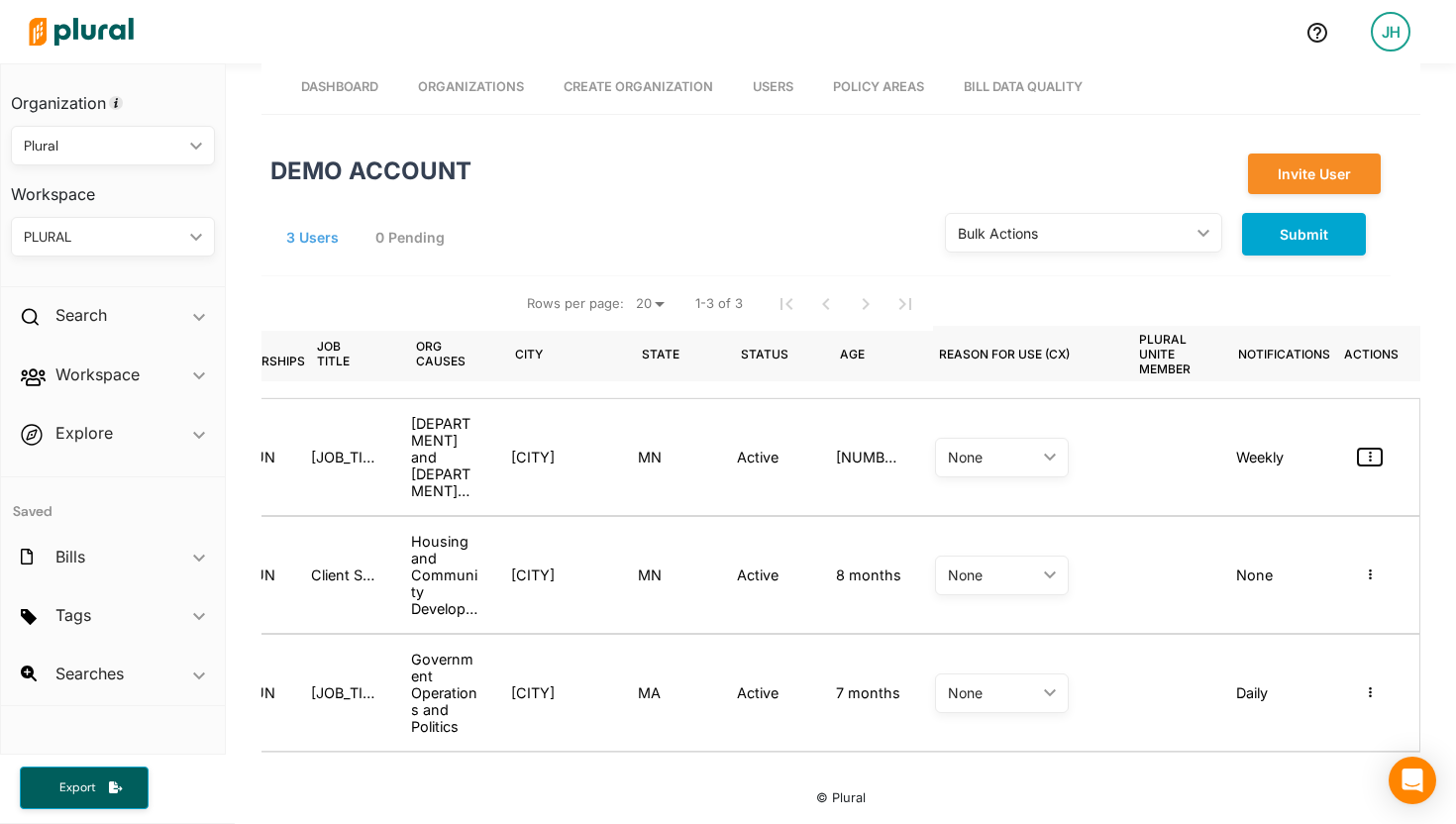 click at bounding box center [1370, 457] 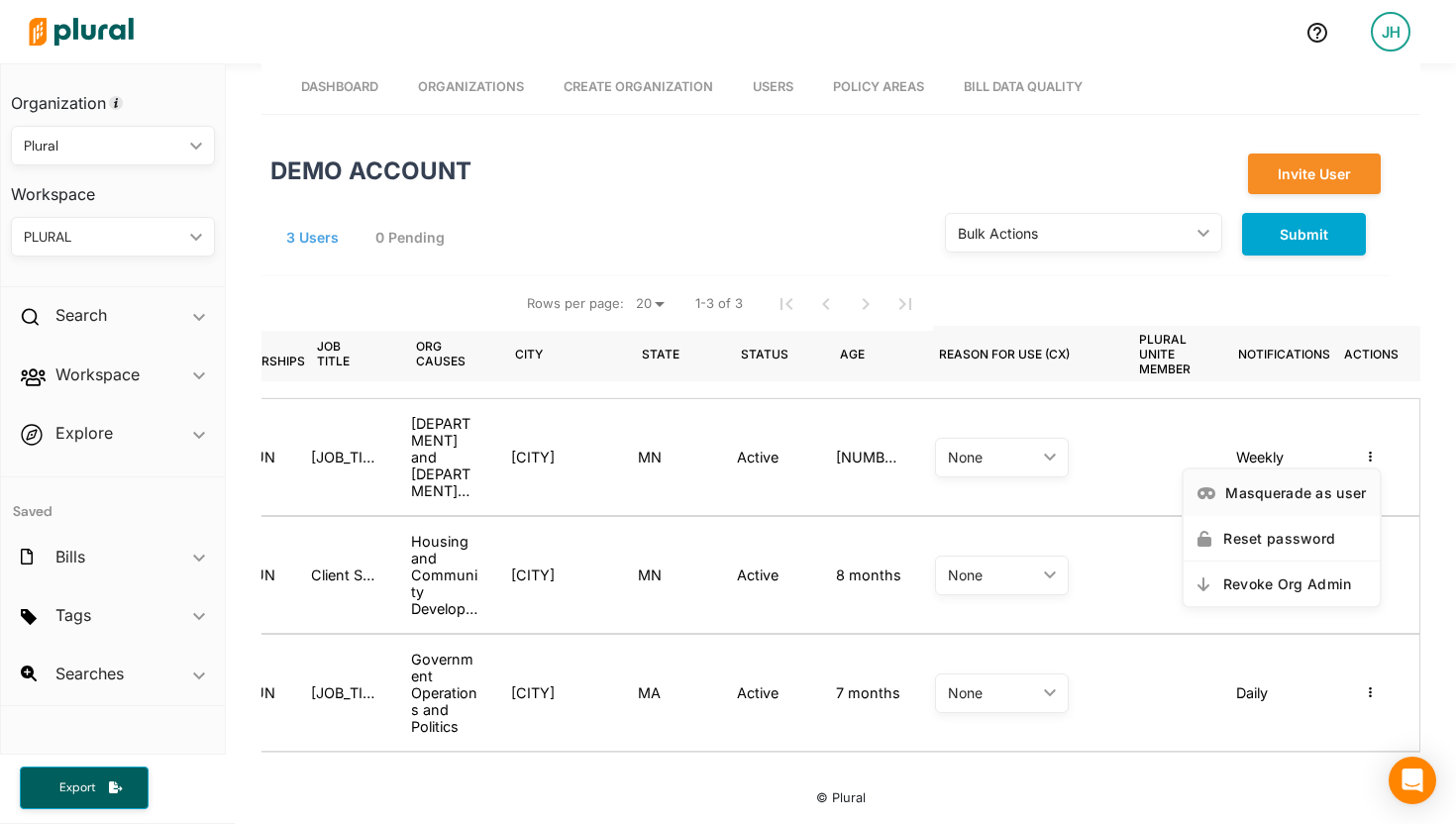 click on "Masquerade as user" at bounding box center (1296, 492) 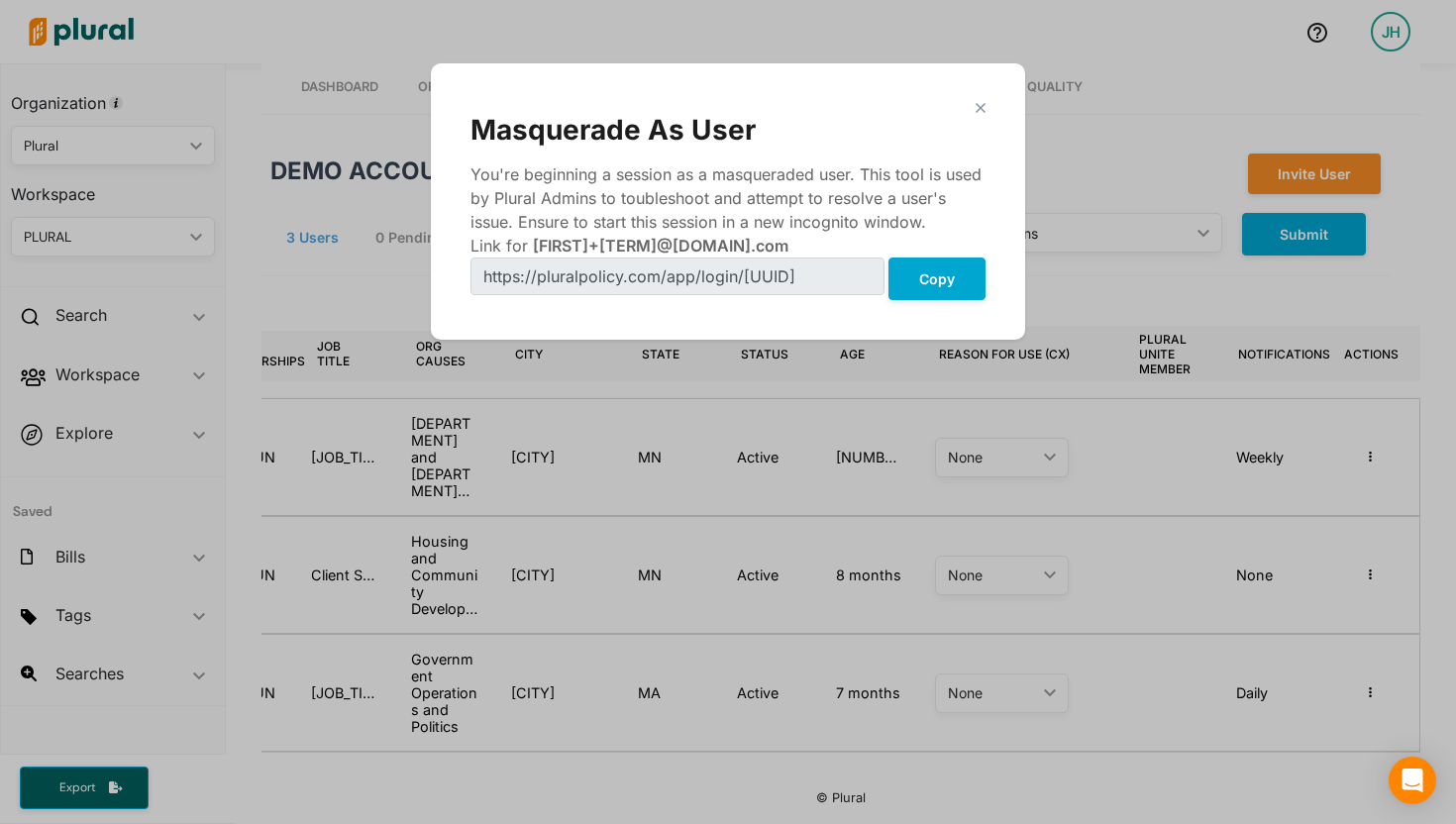click 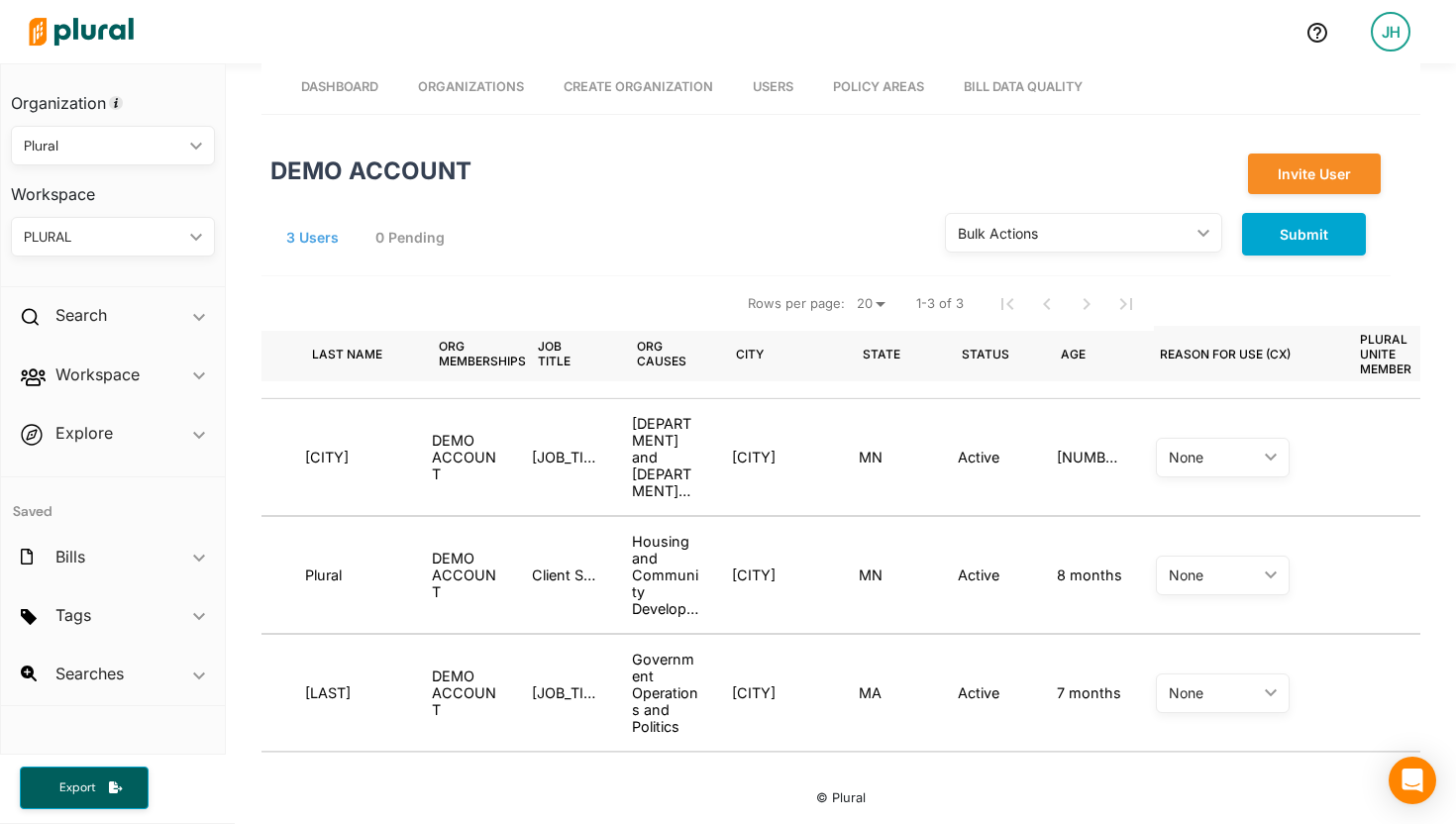 scroll, scrollTop: 0, scrollLeft: 0, axis: both 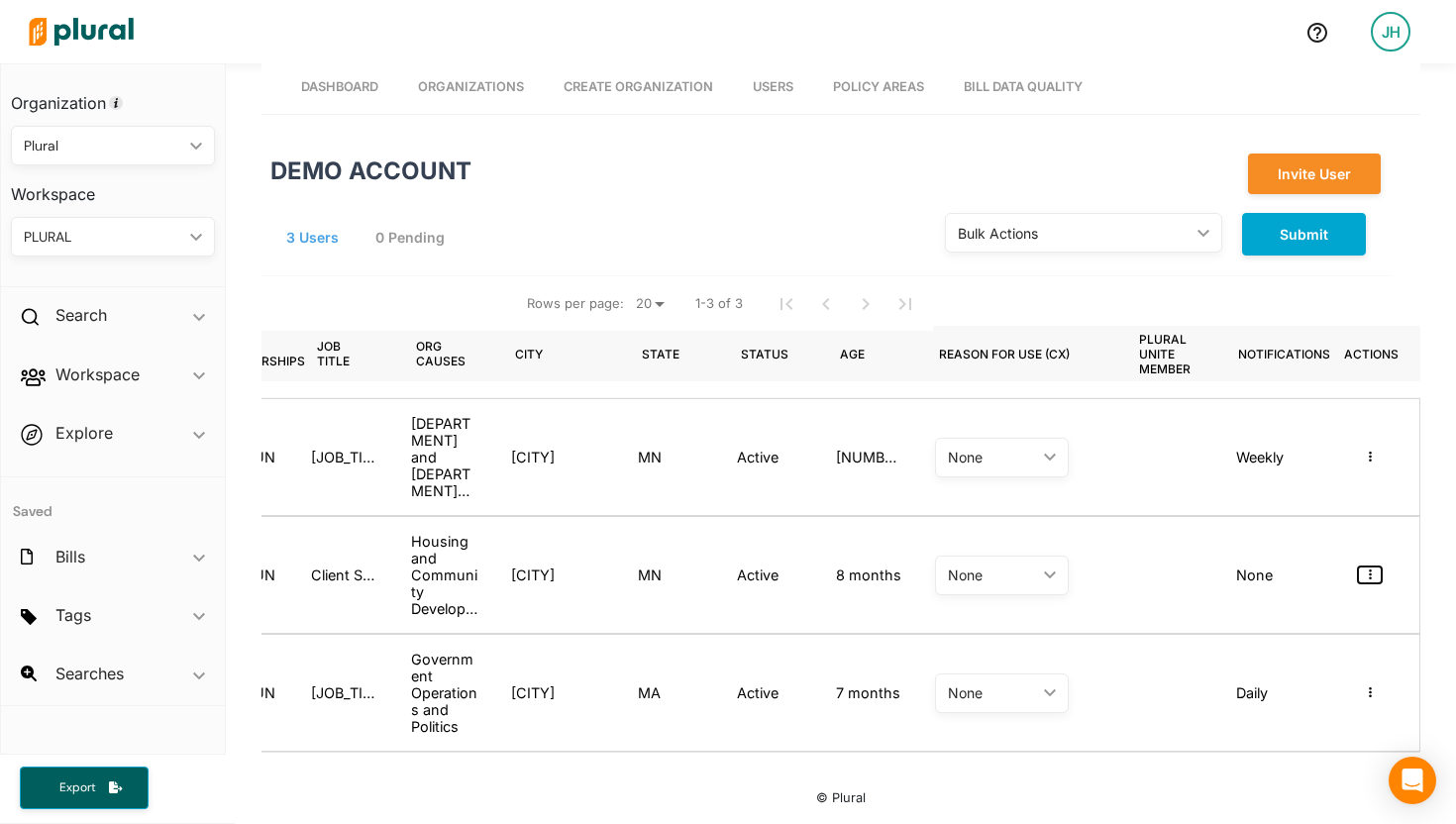 click at bounding box center (1370, 574) 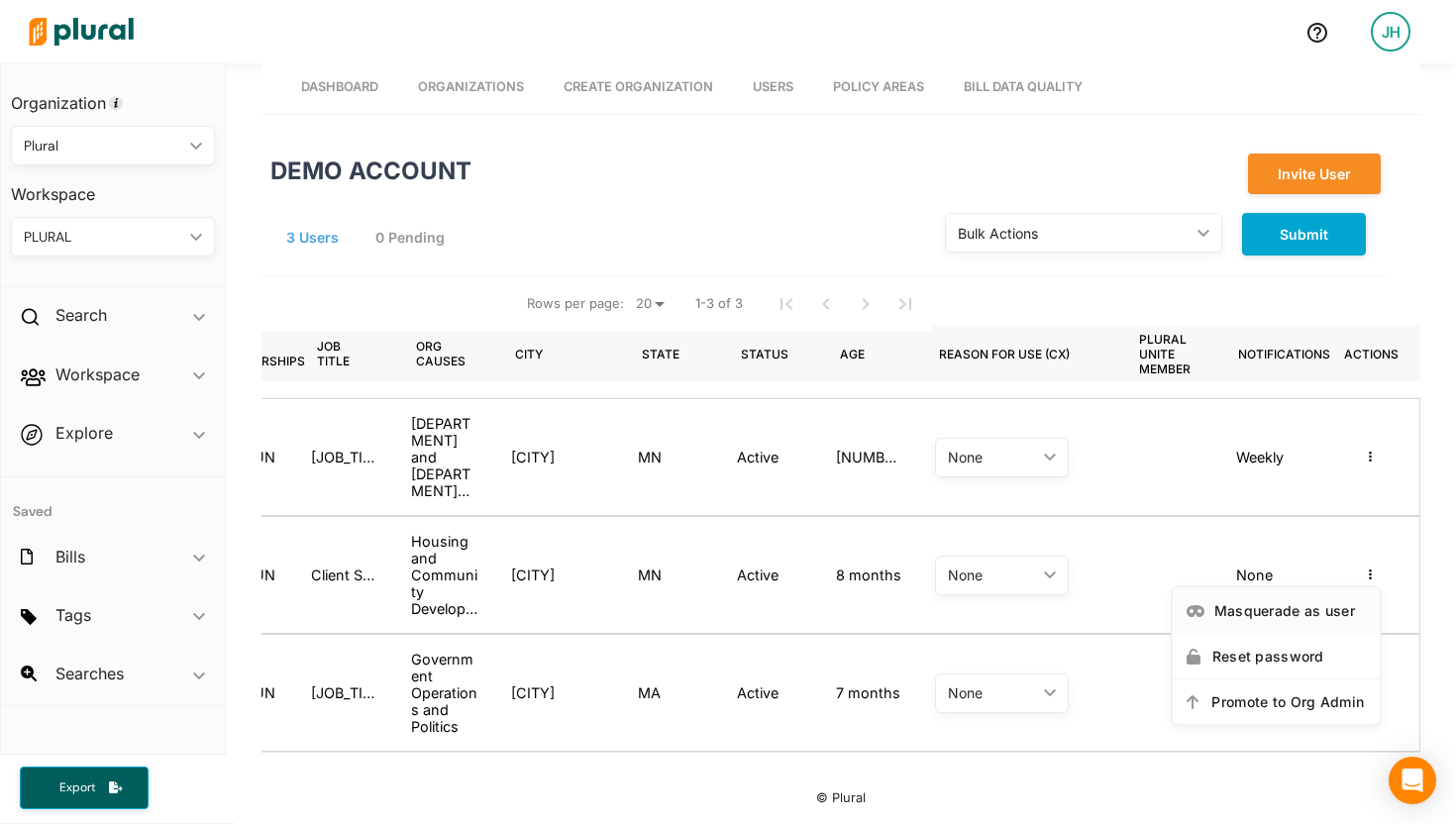 click on "Masquerade as user" at bounding box center [1291, 610] 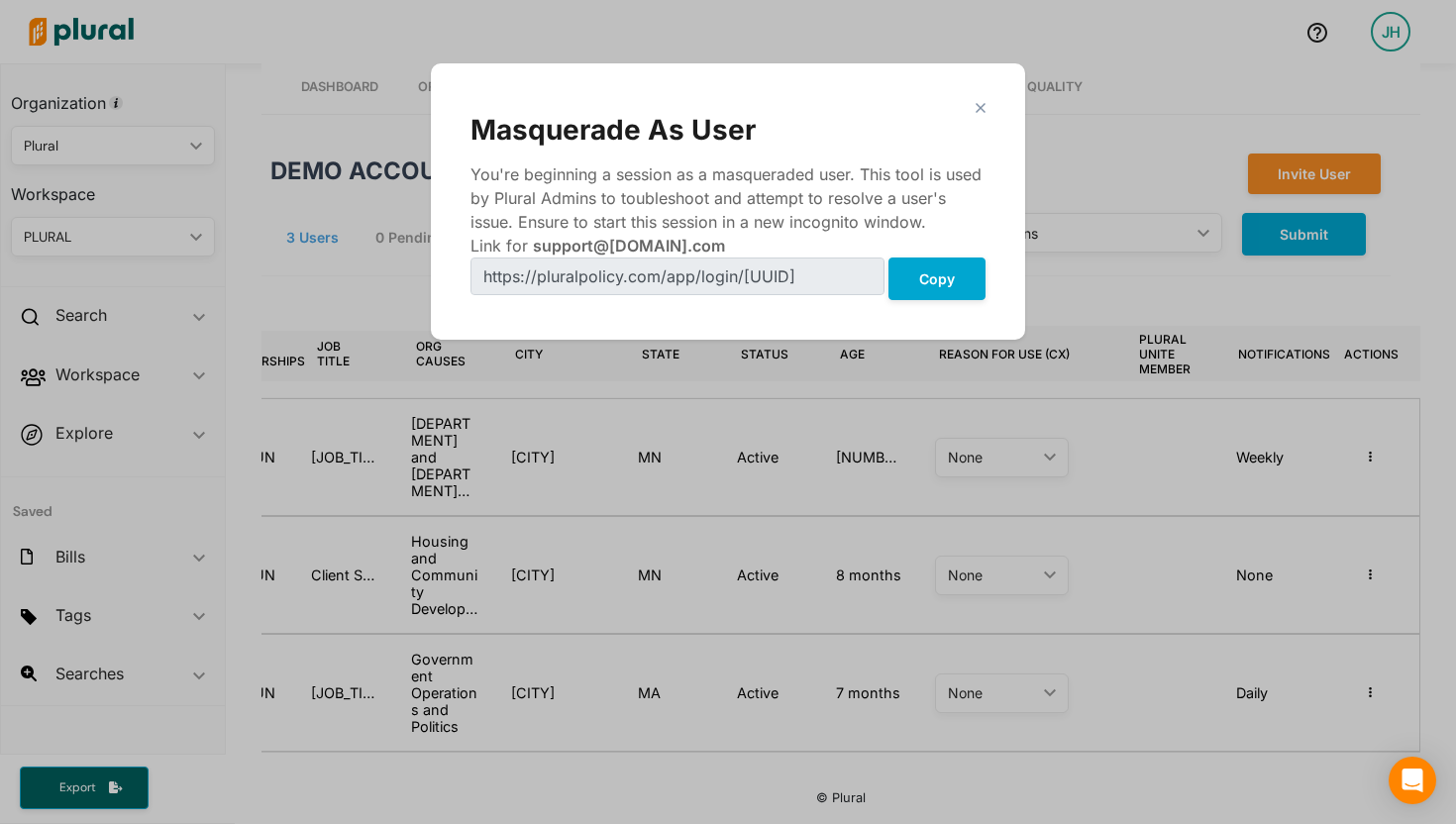 click 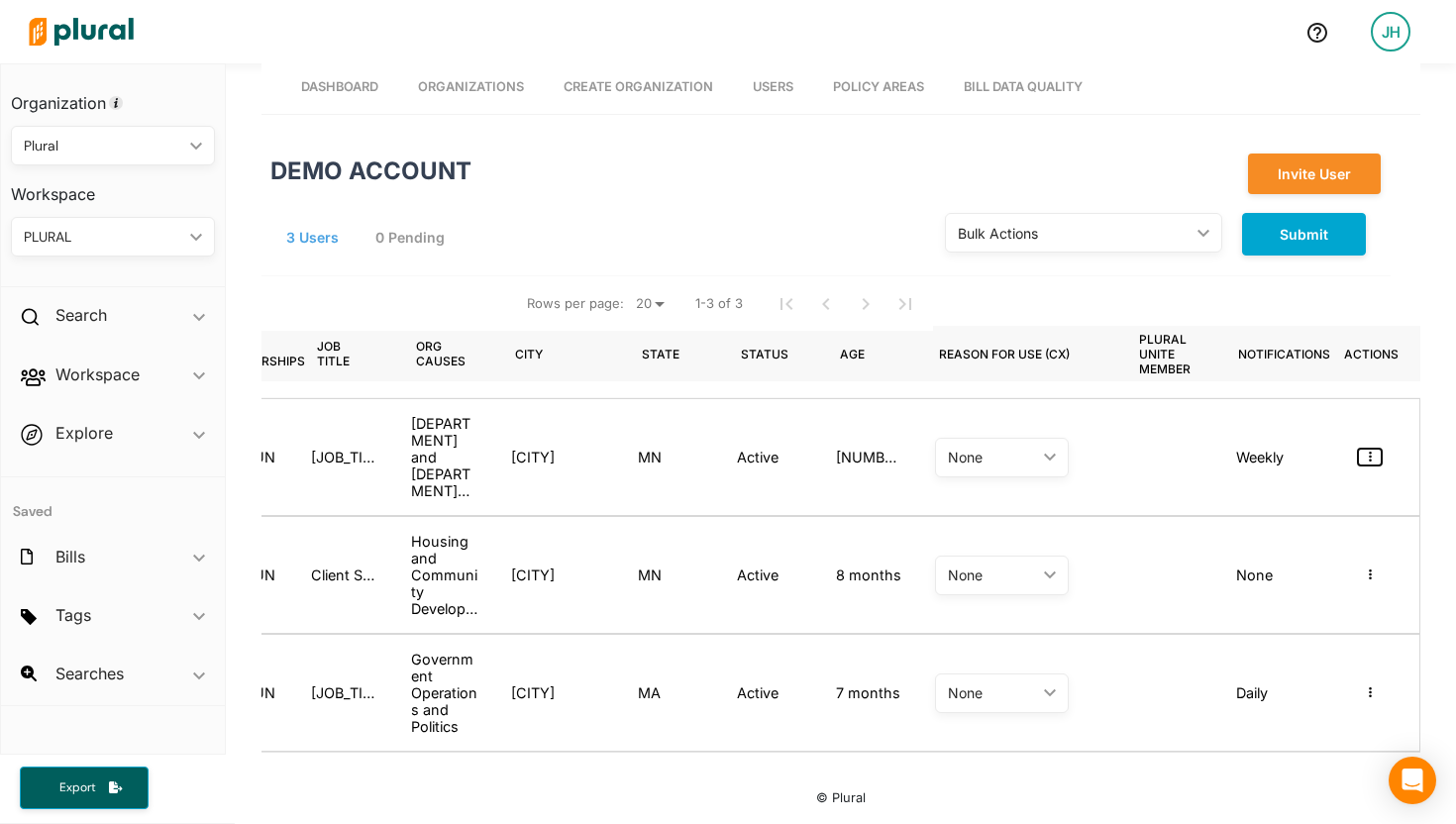 click at bounding box center (1370, 457) 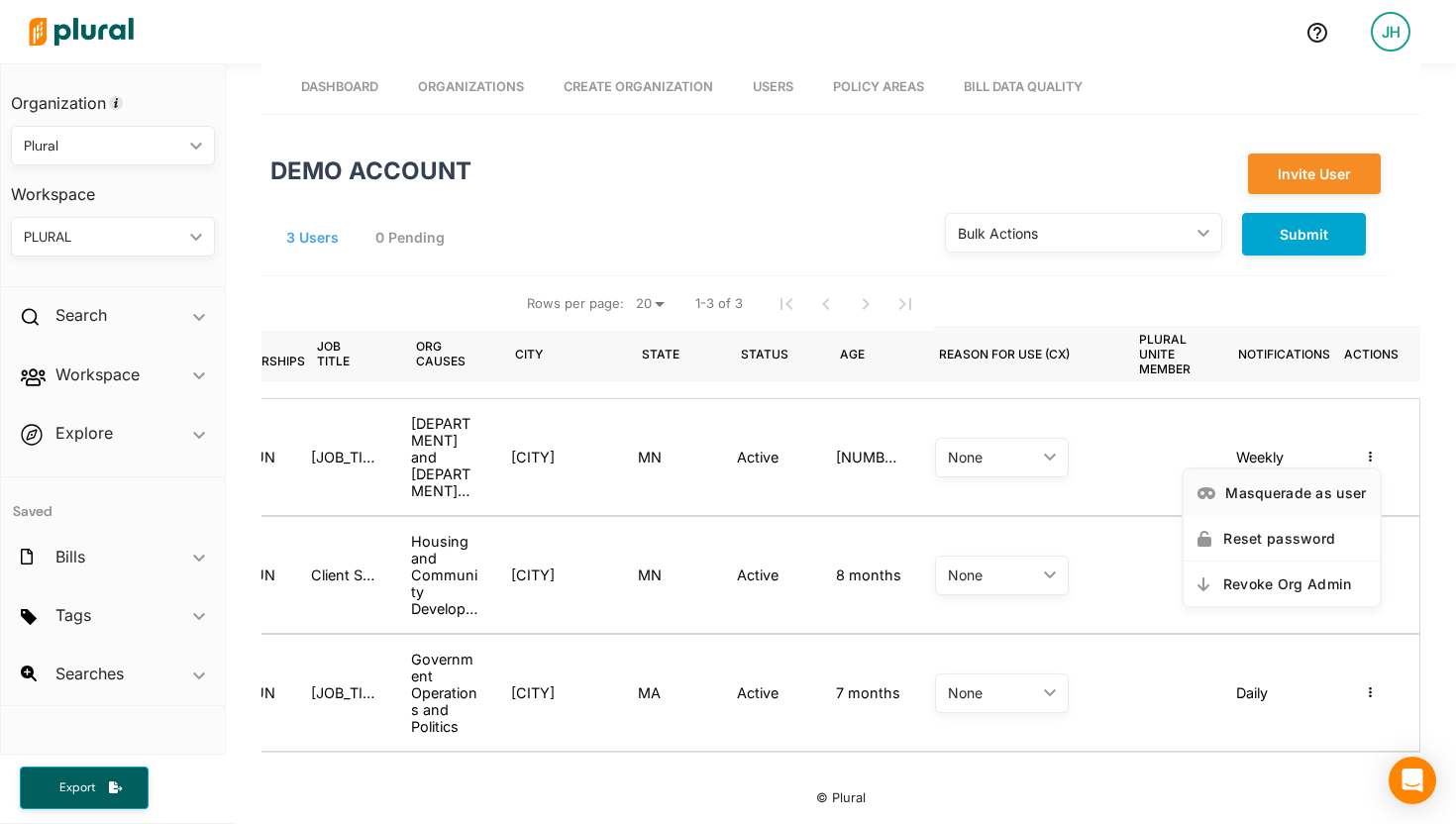 click on "Masquerade as user" at bounding box center (1282, 492) 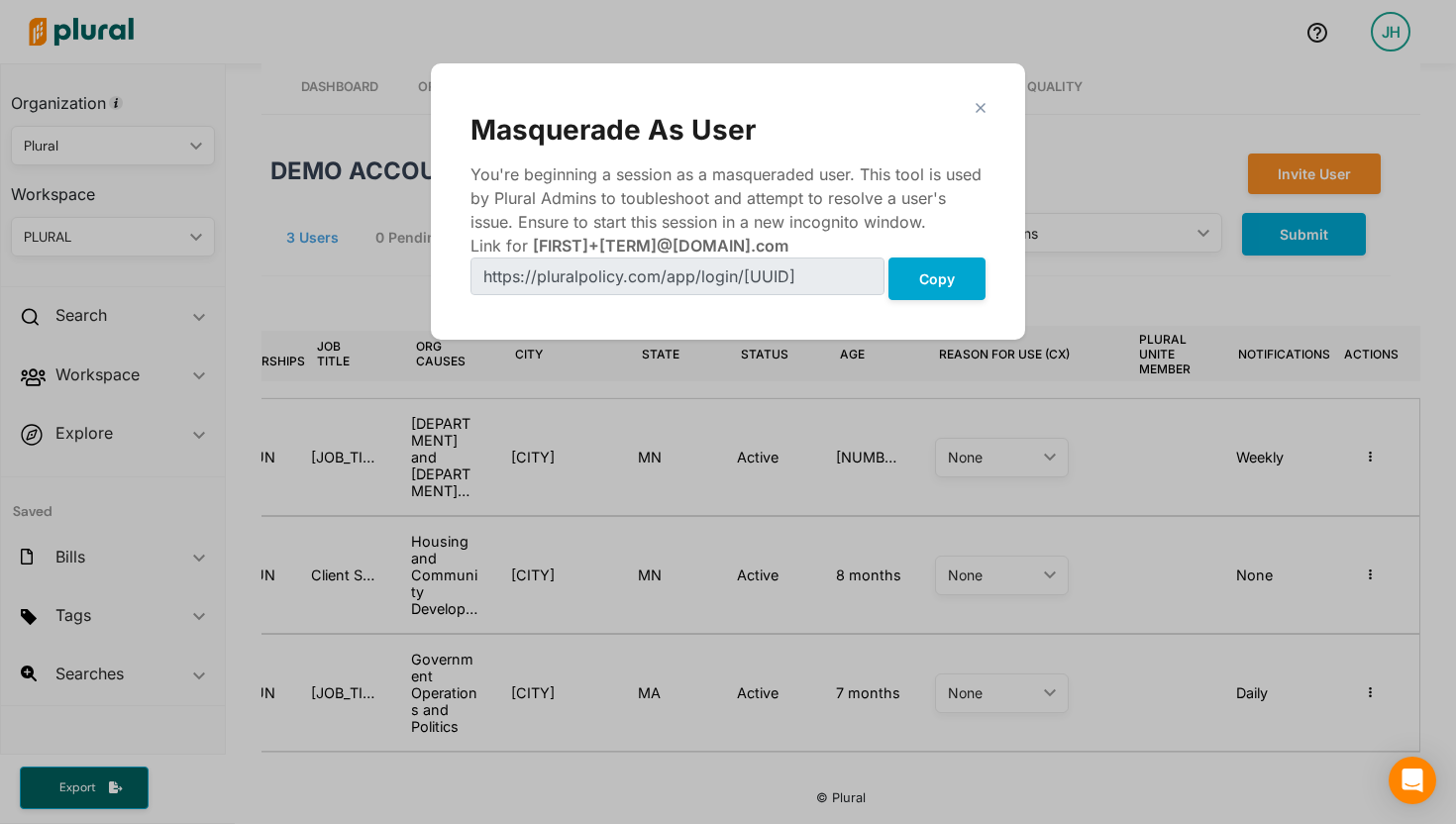 scroll, scrollTop: 0, scrollLeft: 526, axis: horizontal 